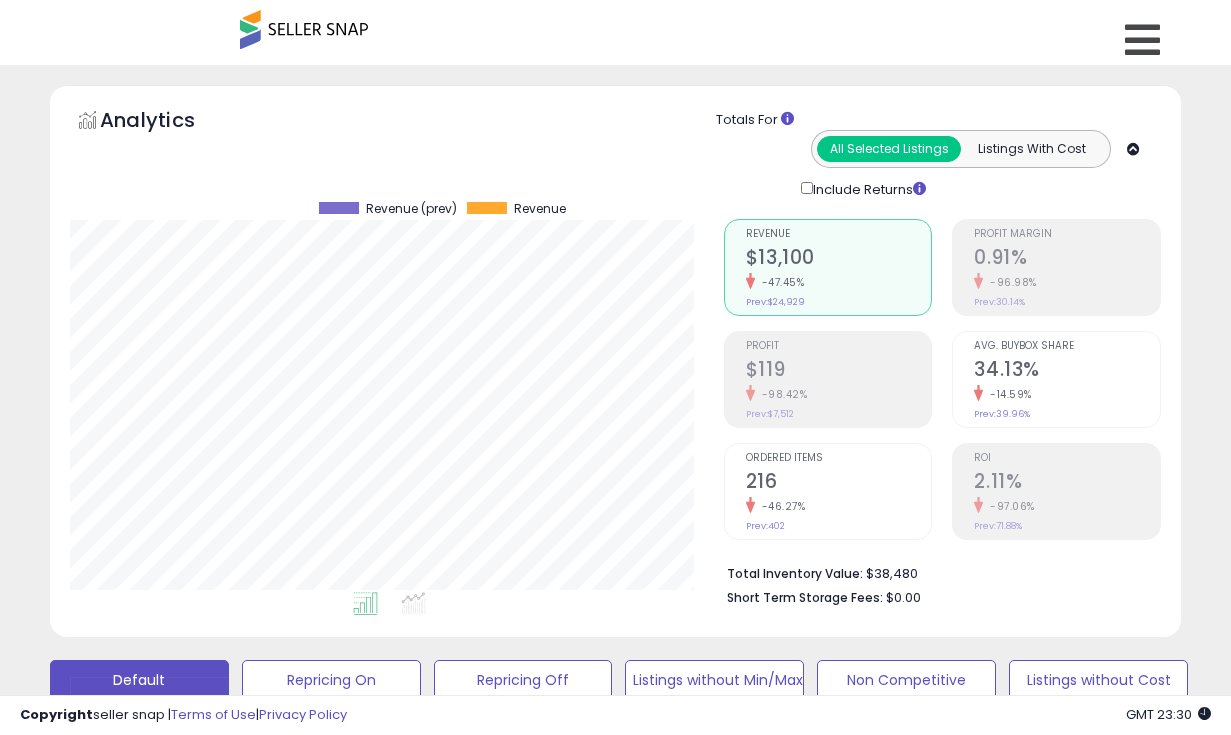 scroll, scrollTop: 569, scrollLeft: 0, axis: vertical 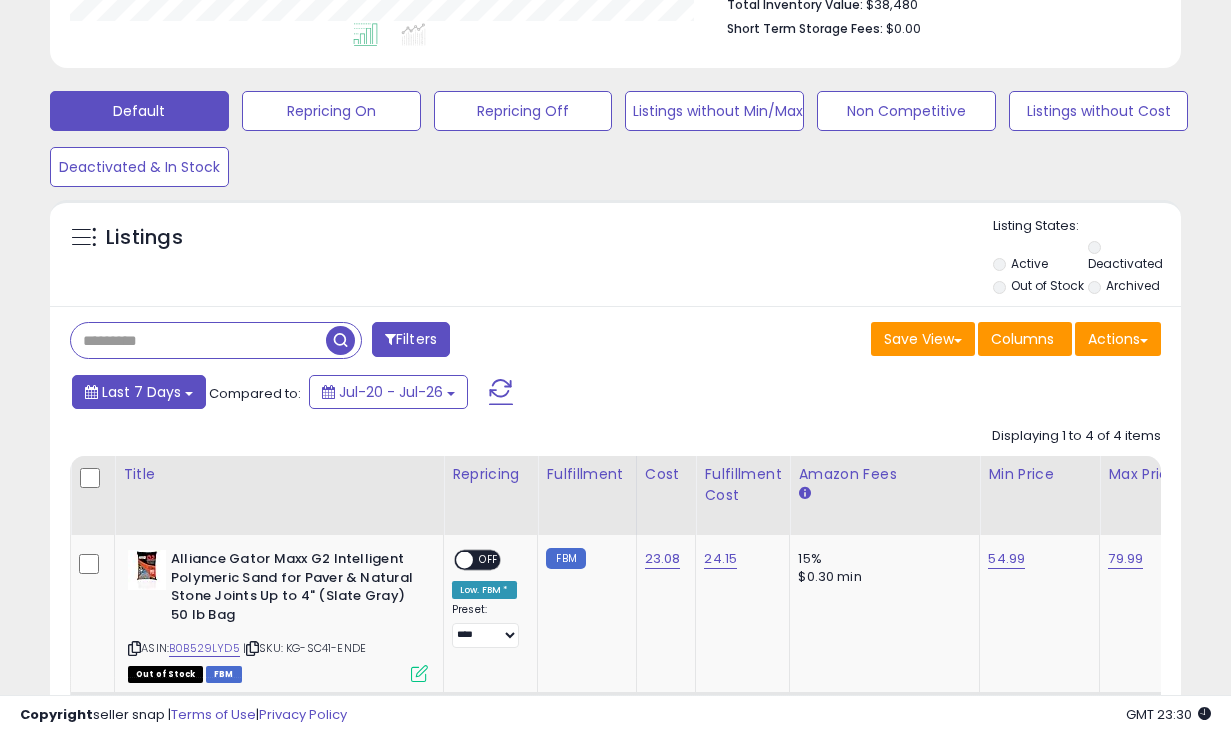 type on "**********" 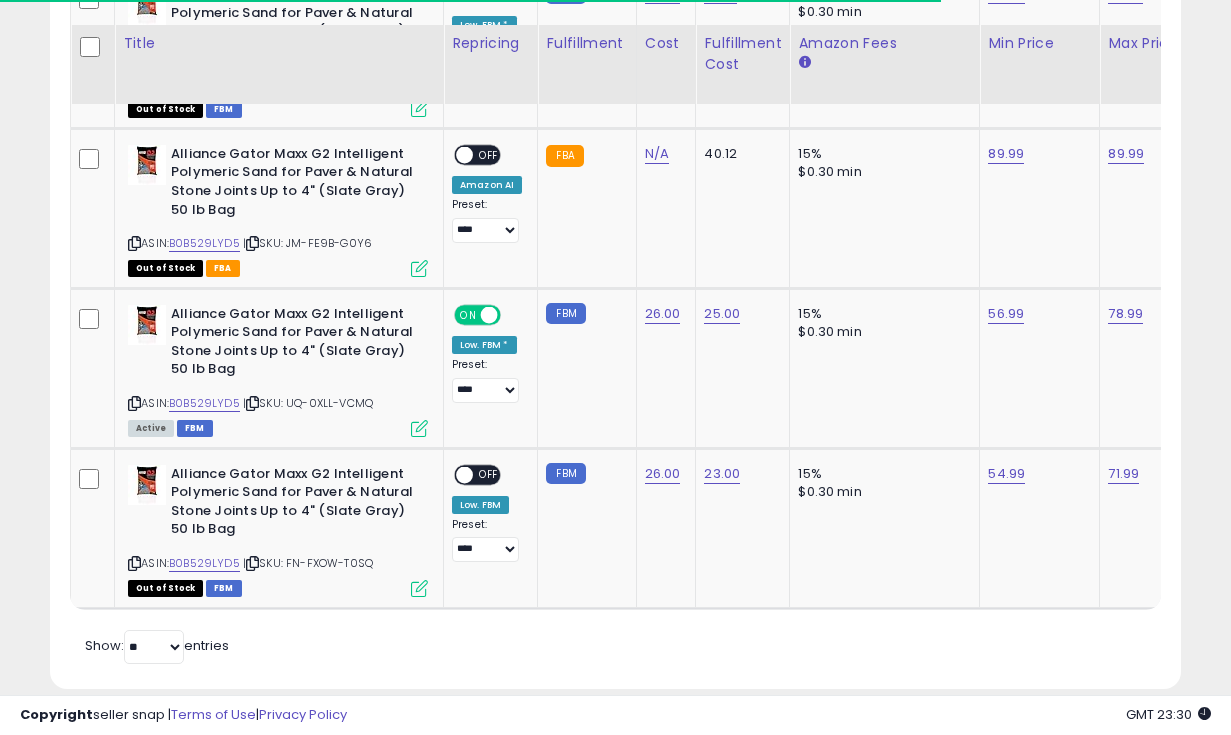 scroll, scrollTop: 1137, scrollLeft: 0, axis: vertical 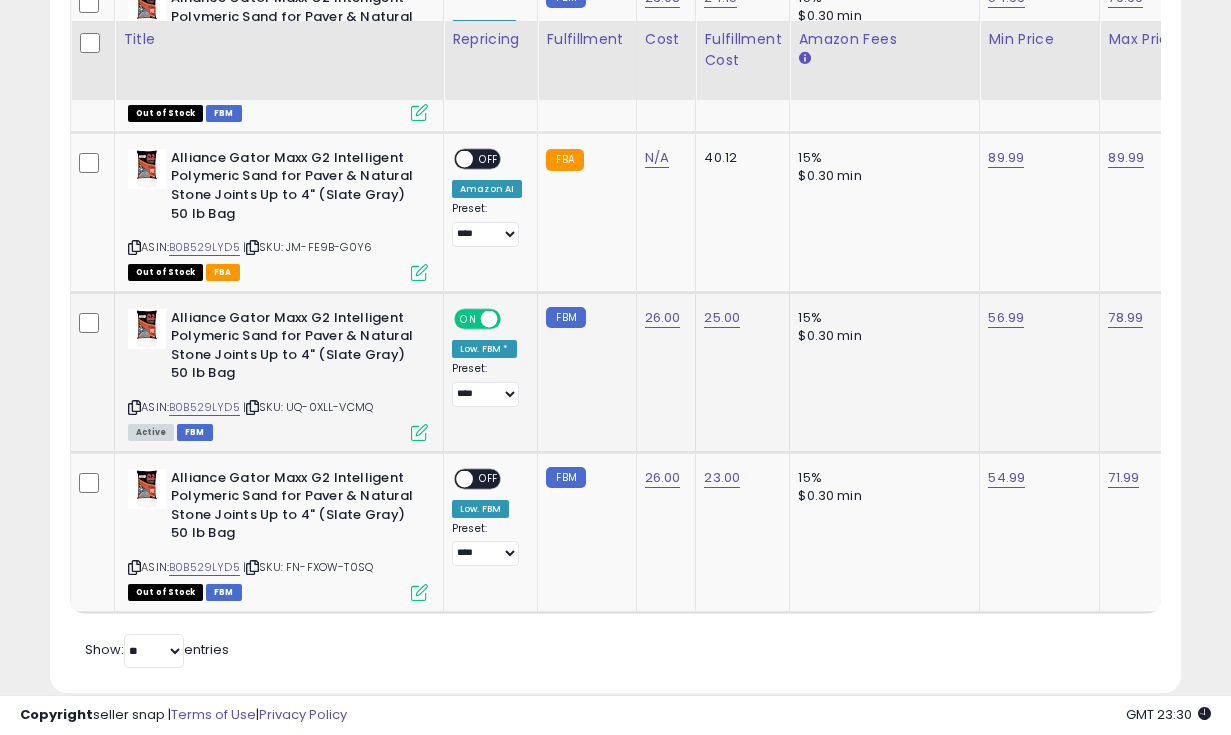 click at bounding box center [419, 432] 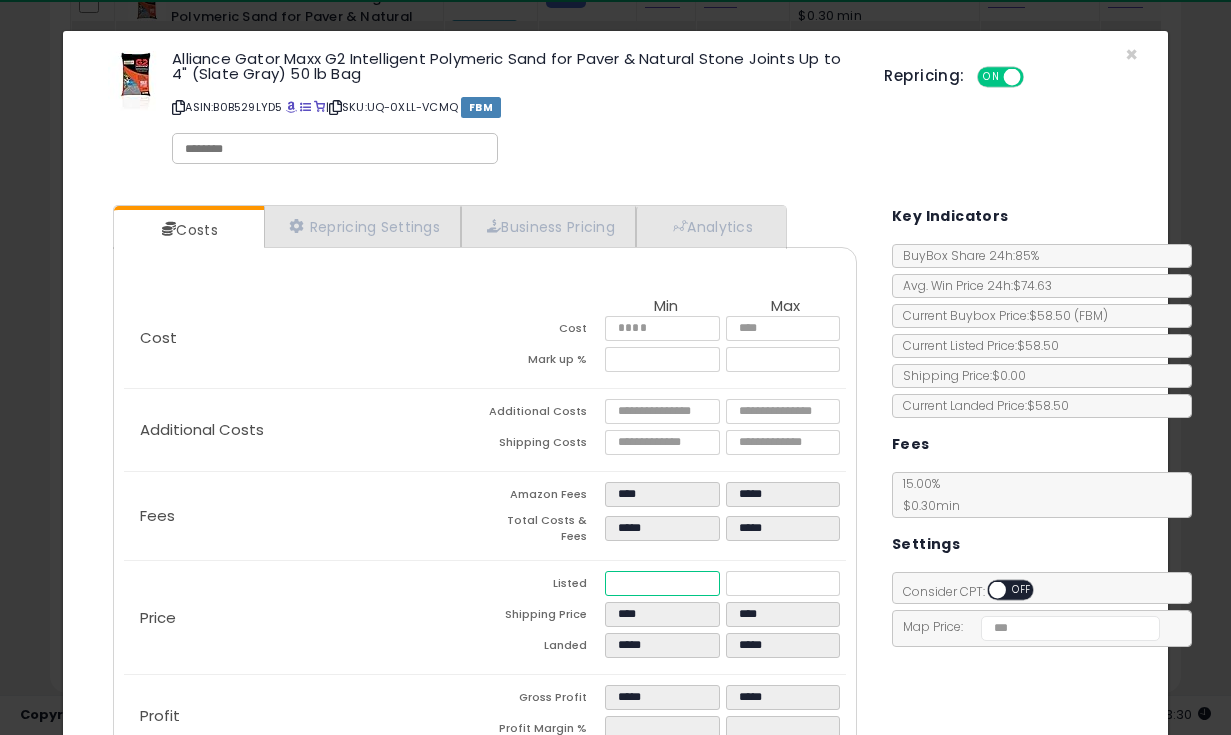 click on "*****" at bounding box center (662, 583) 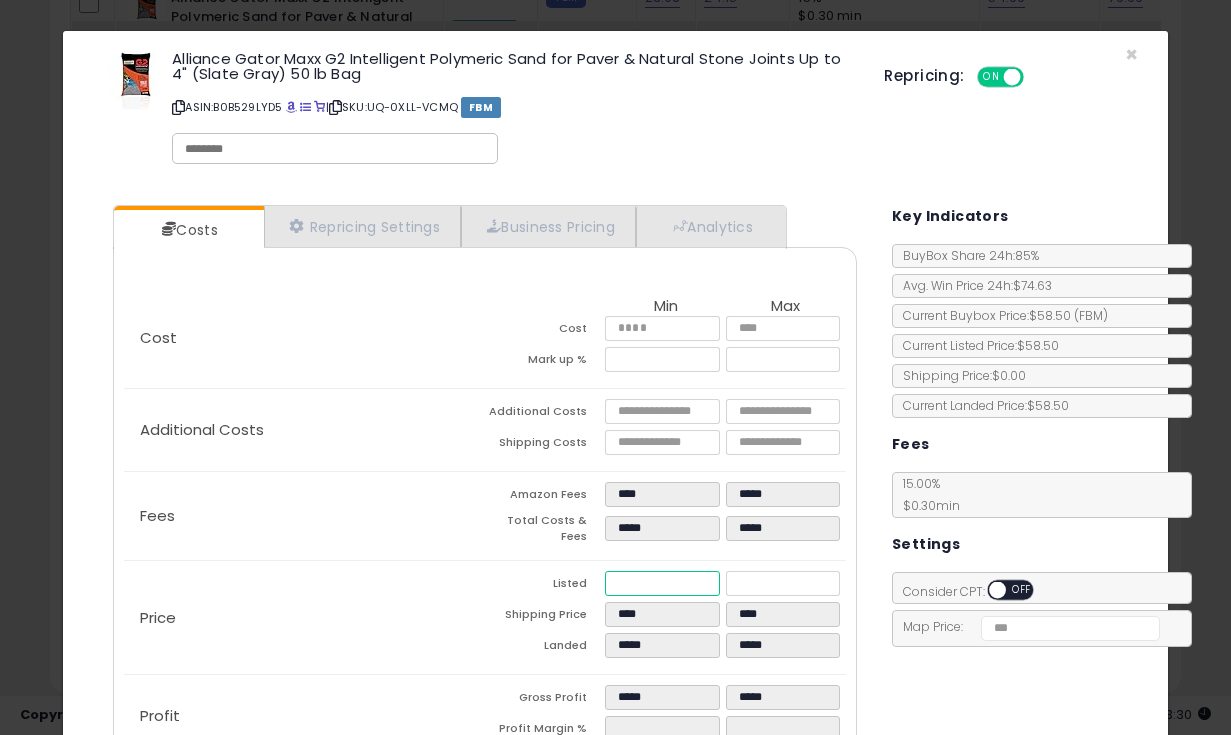 click on "*****" at bounding box center [662, 583] 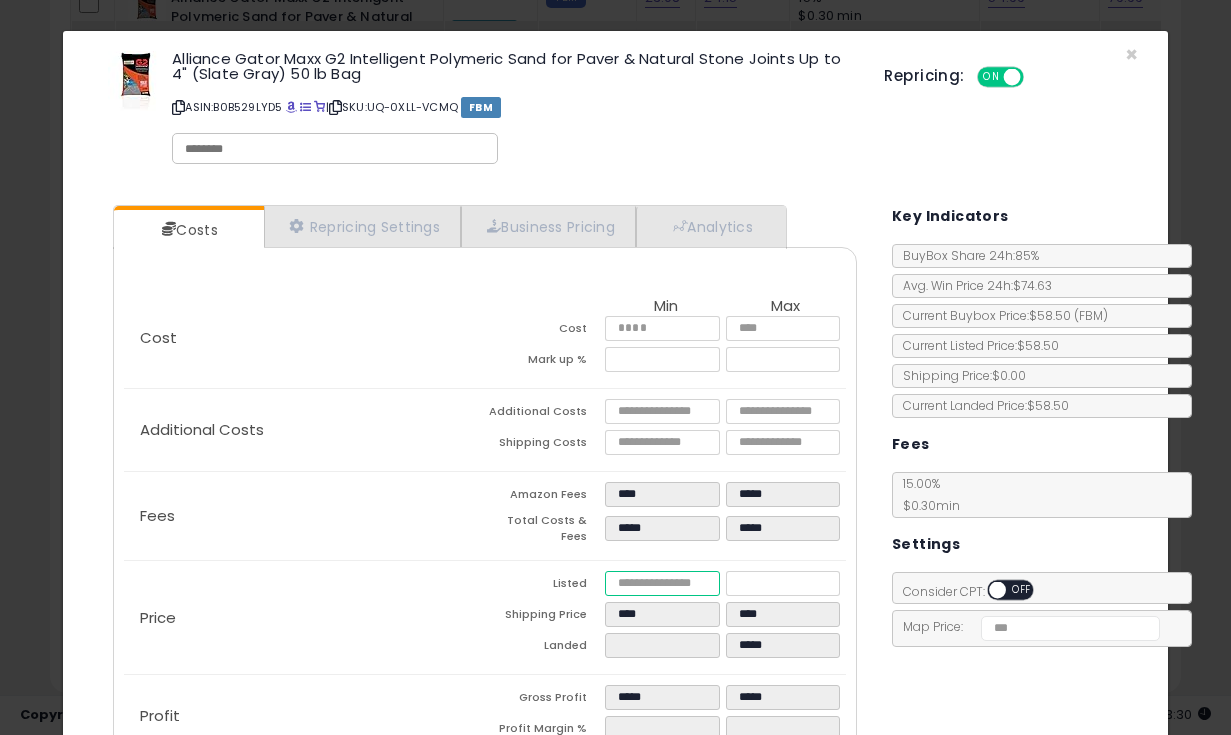 type on "****" 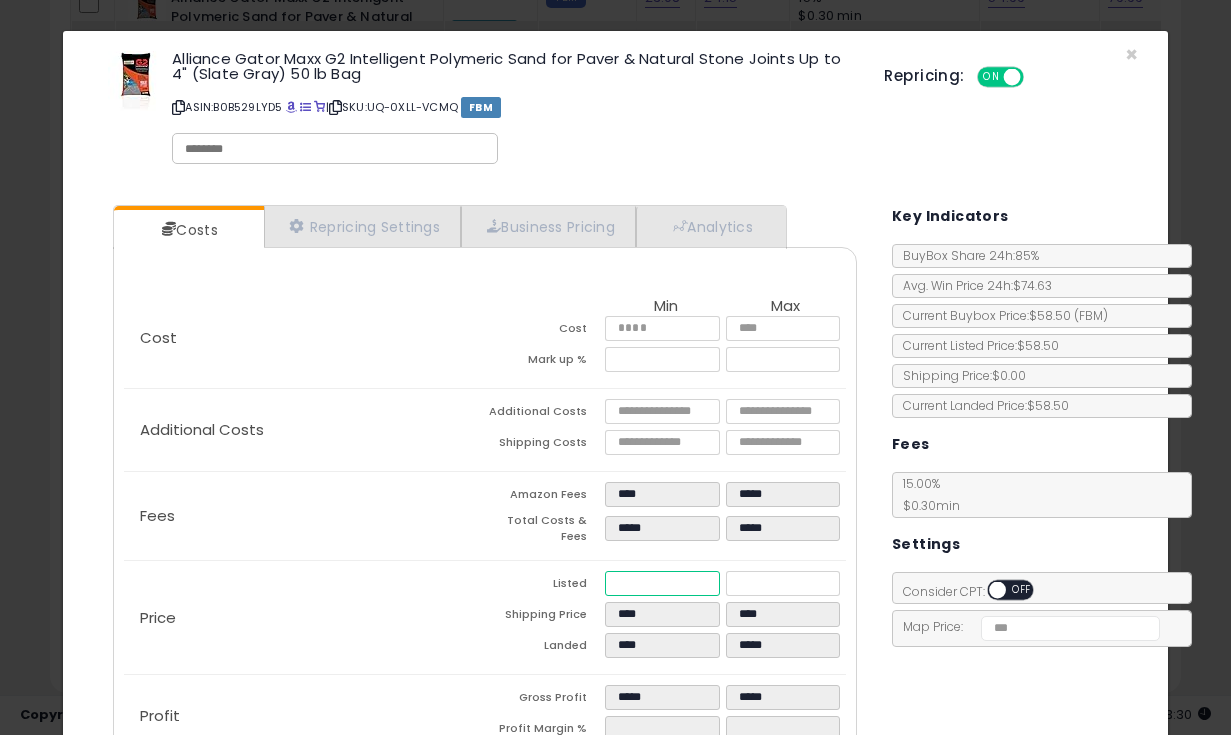 type on "****" 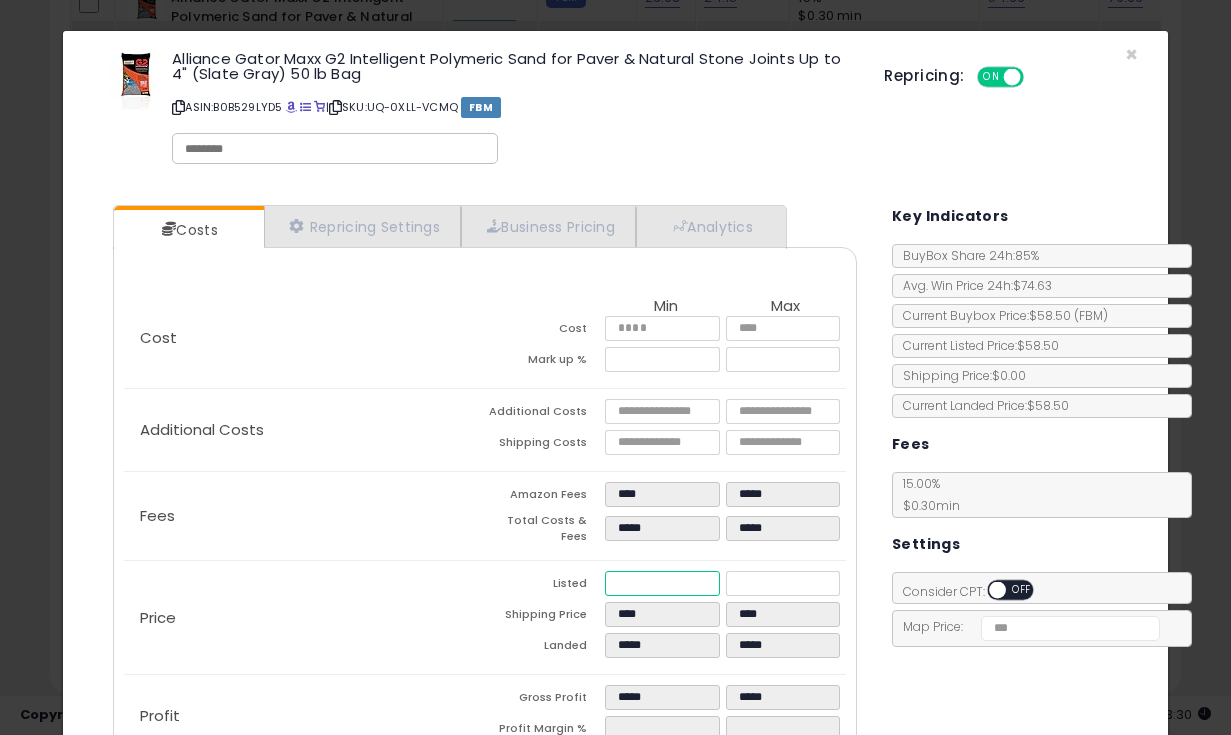 type on "****" 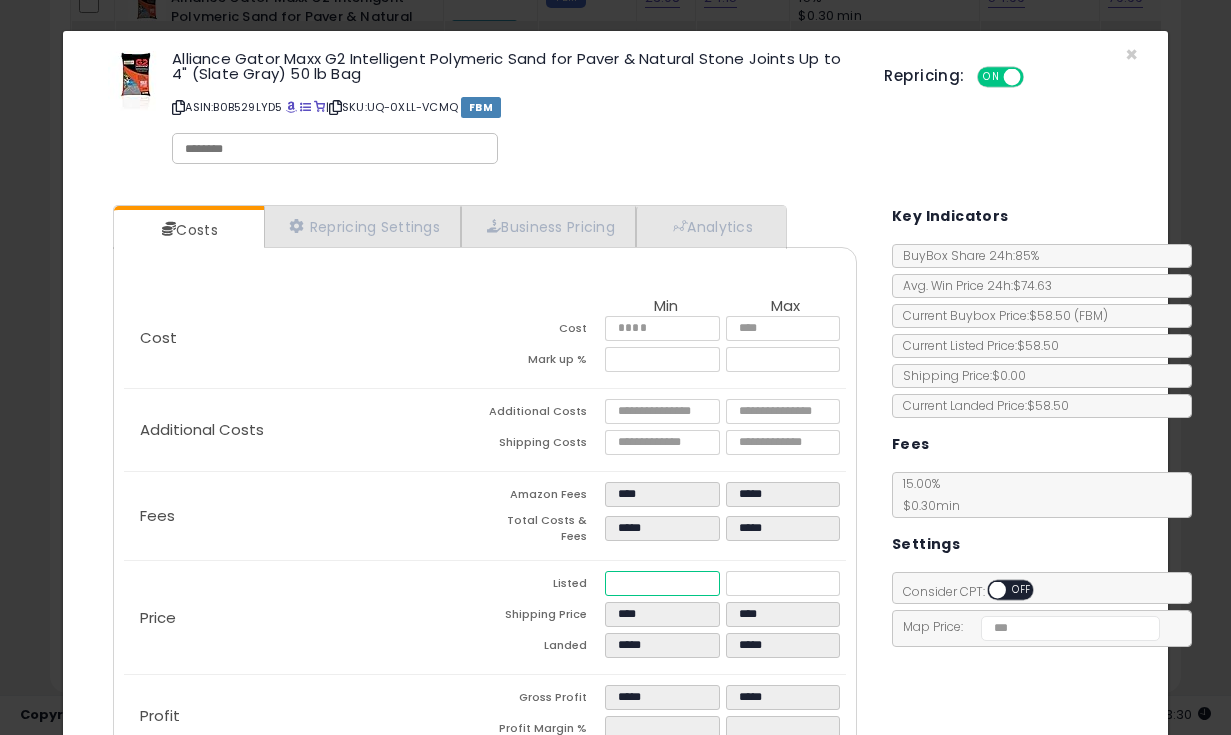 type on "****" 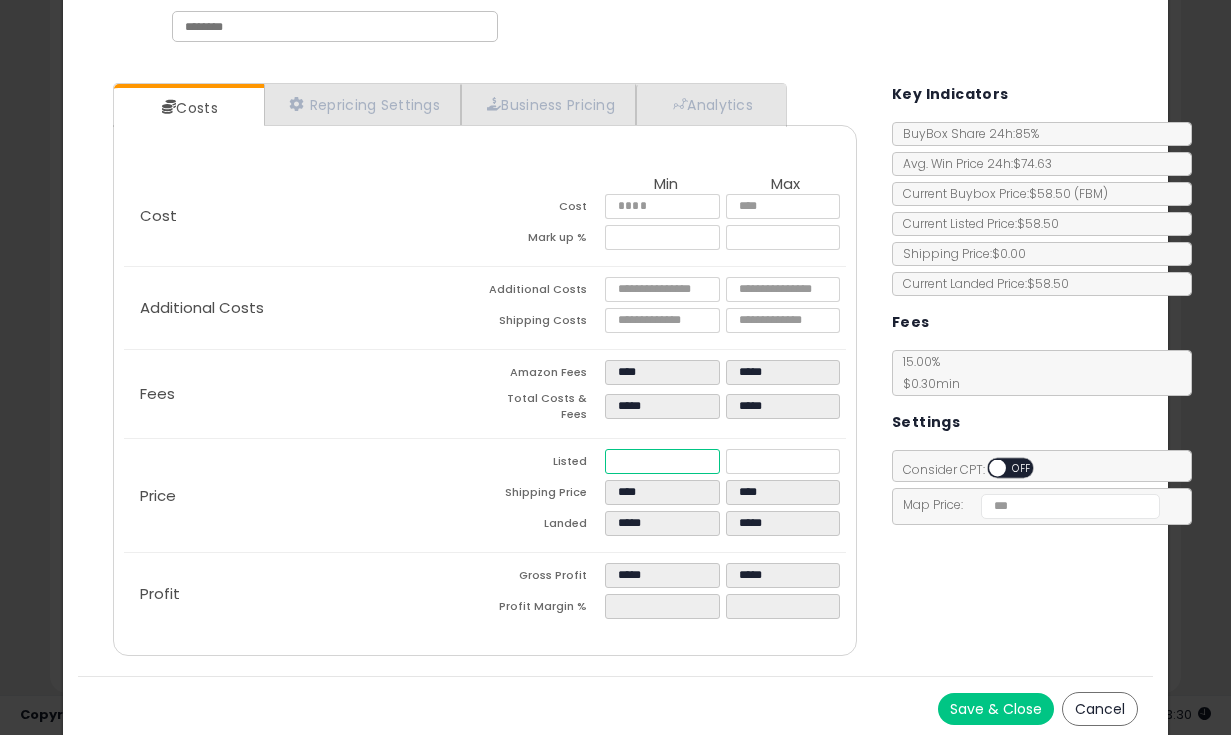scroll, scrollTop: 121, scrollLeft: 0, axis: vertical 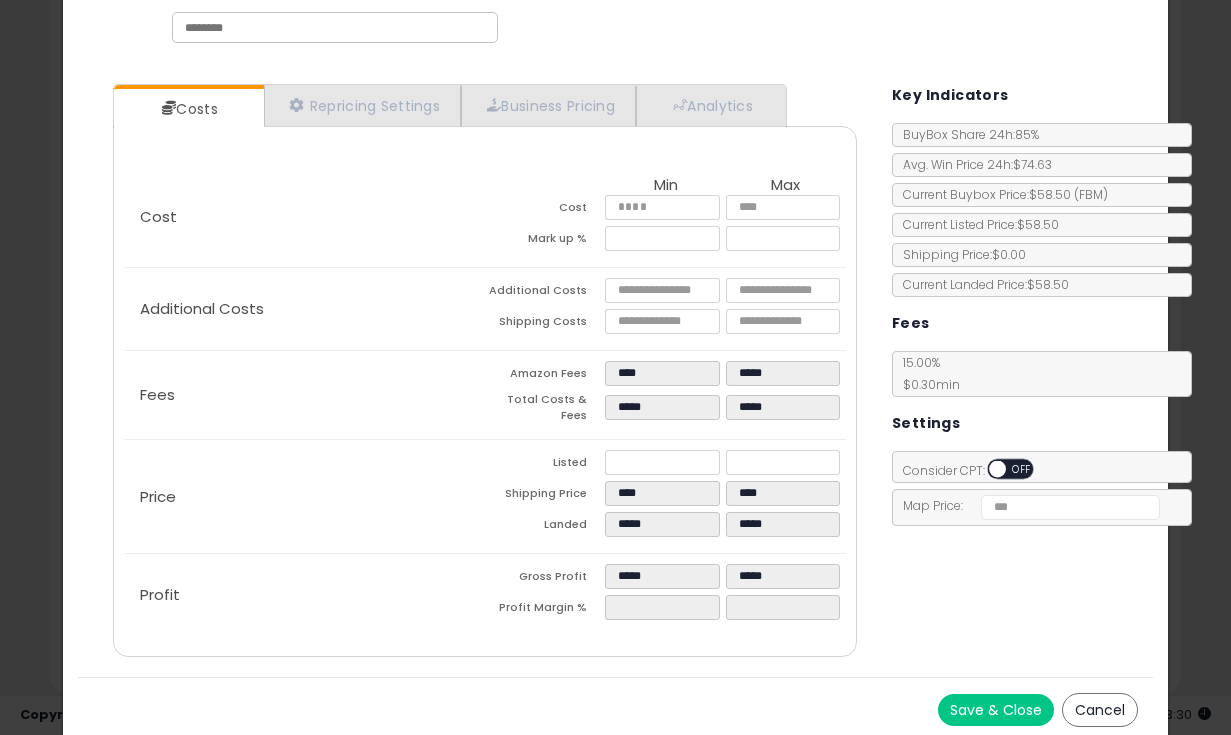 click on "Save & Close" at bounding box center (996, 710) 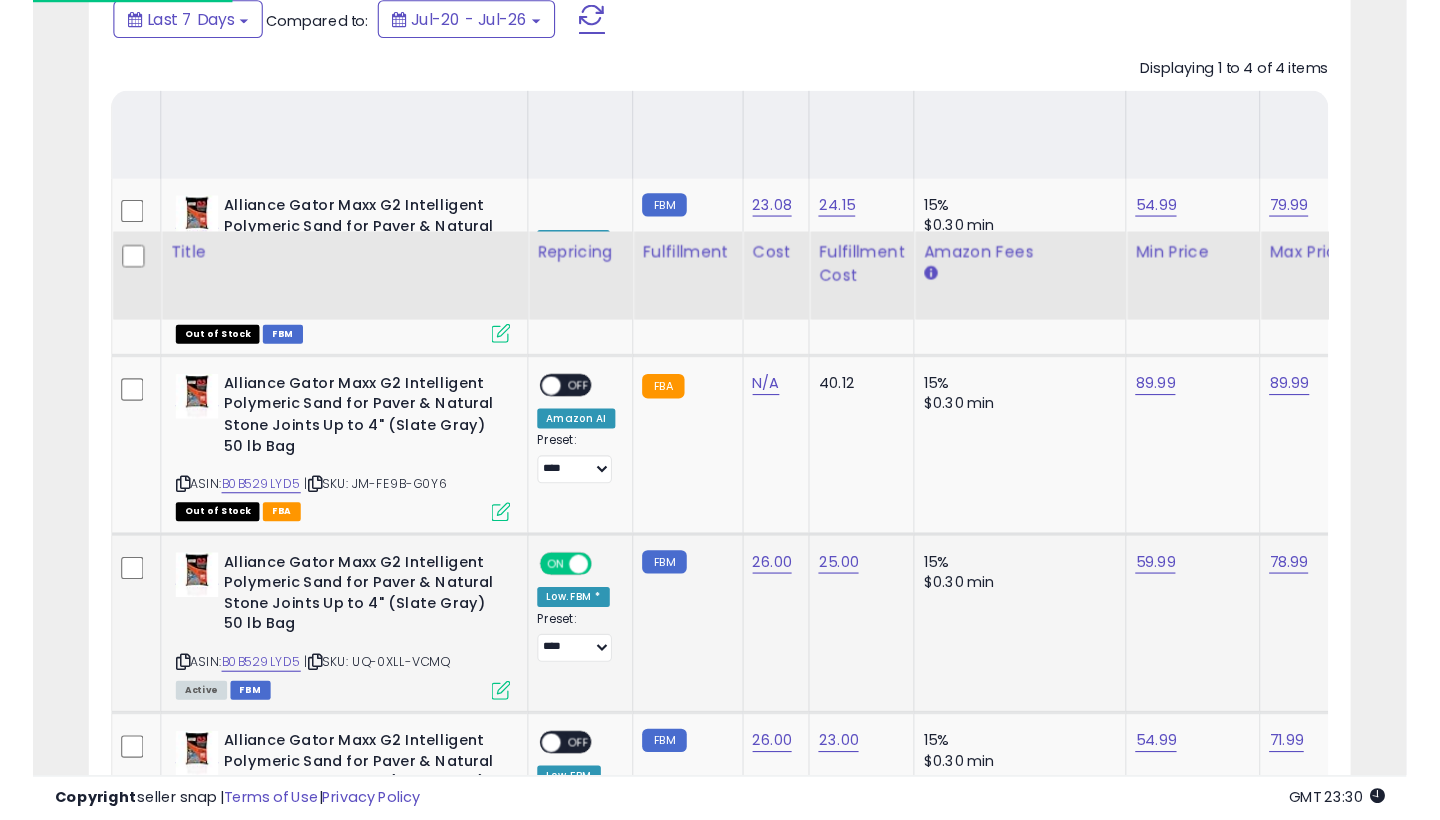 scroll, scrollTop: 700, scrollLeft: 0, axis: vertical 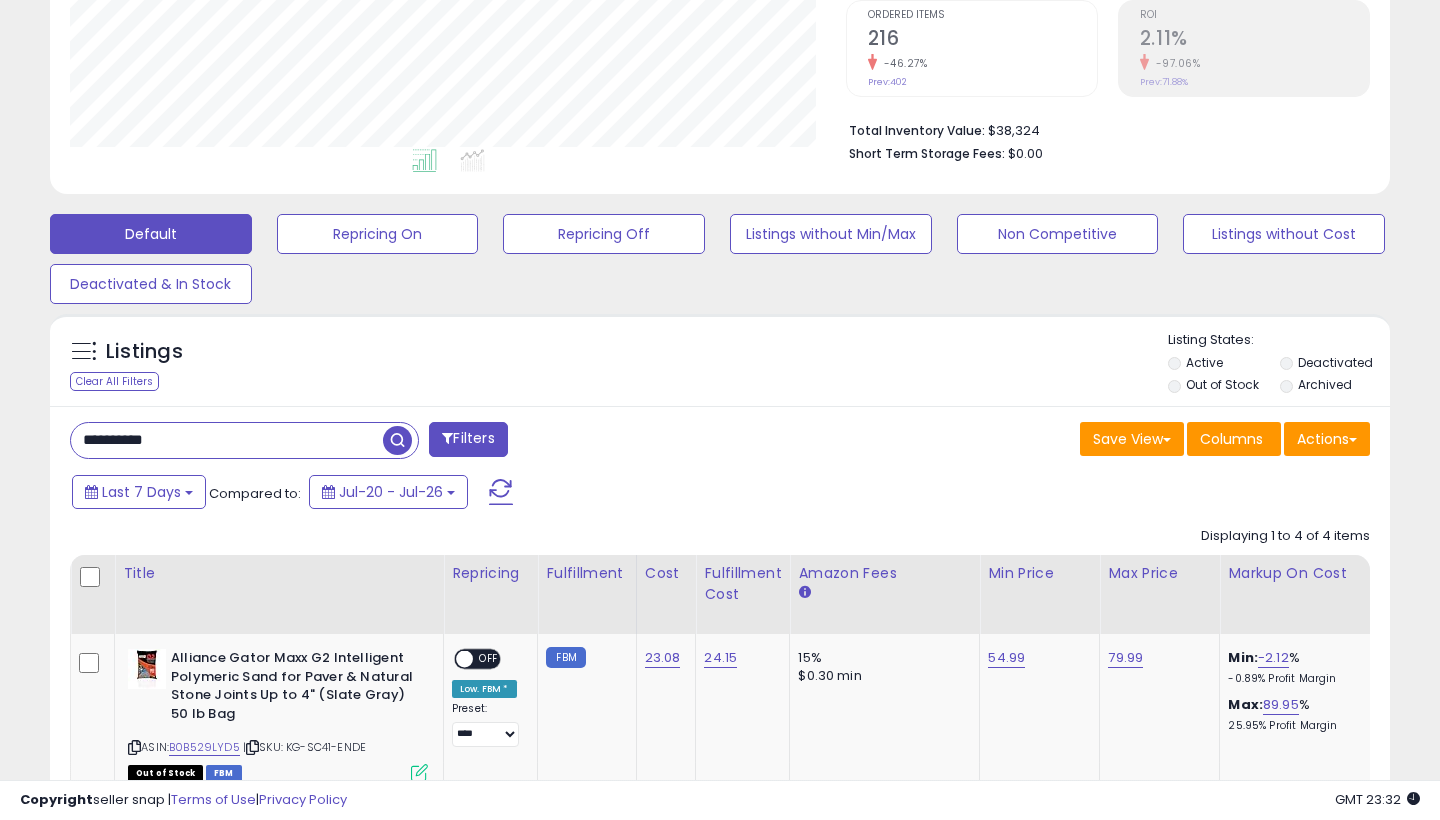 click on "**********" at bounding box center [227, 440] 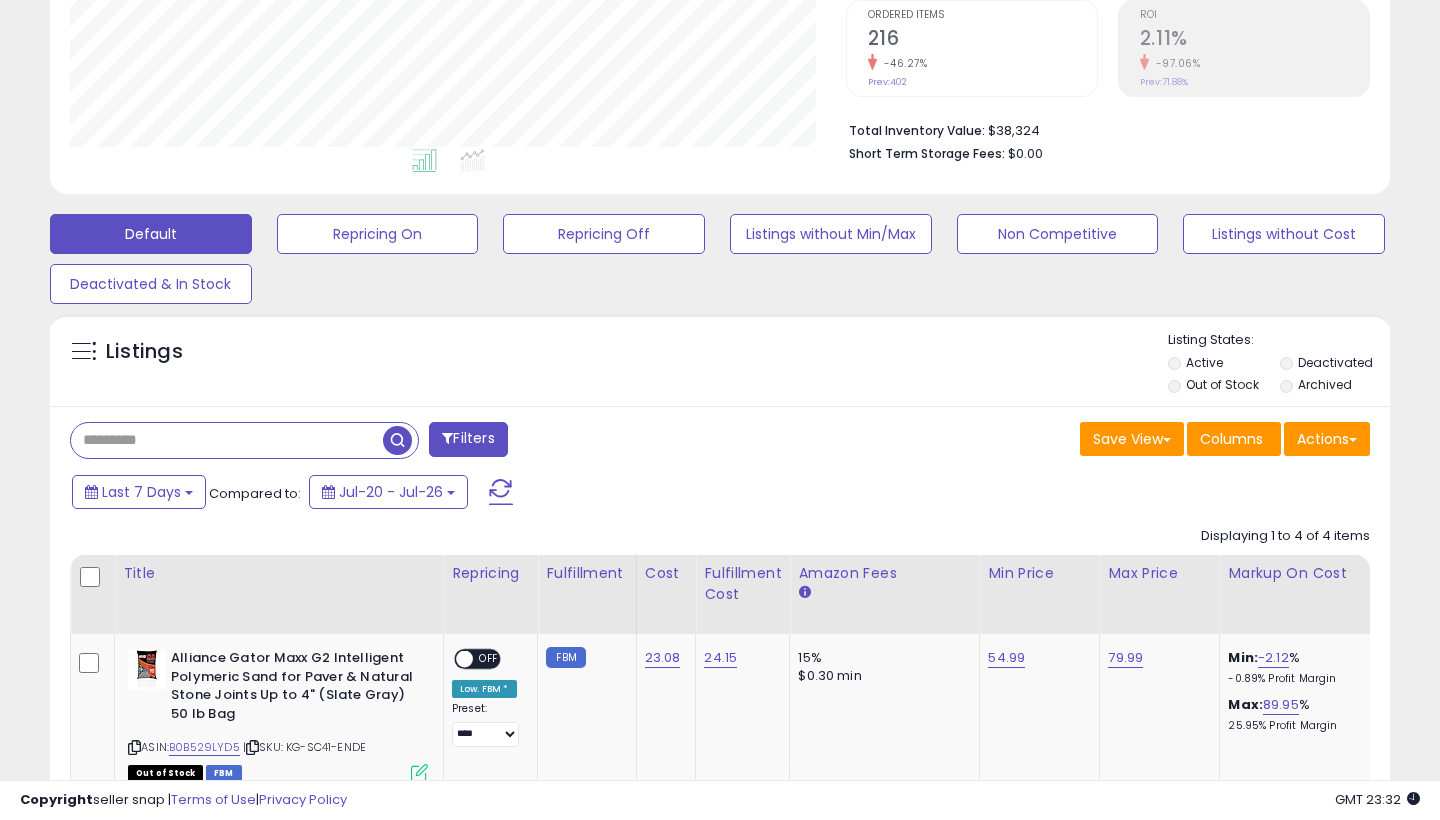paste on "**********" 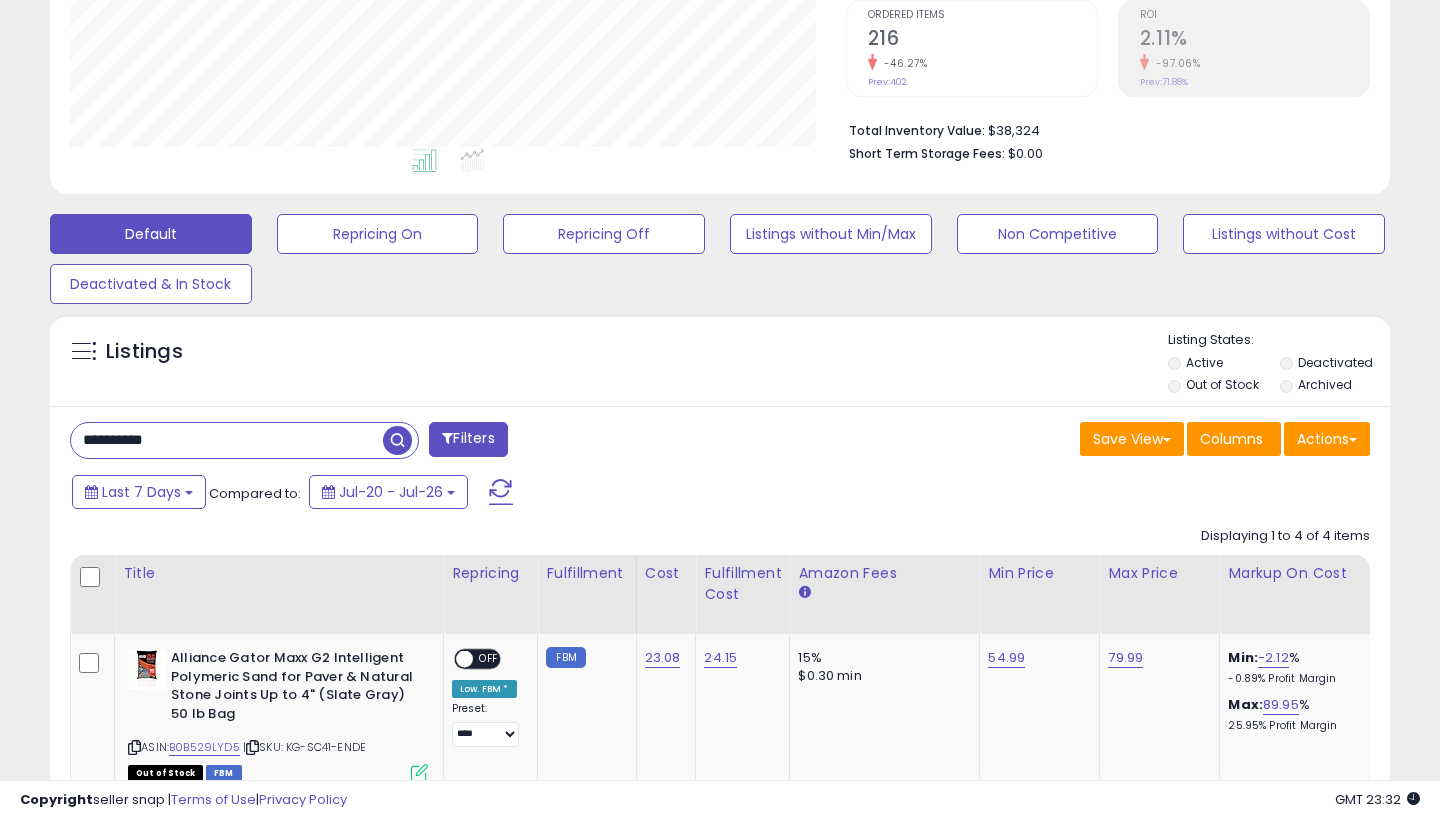 type on "**********" 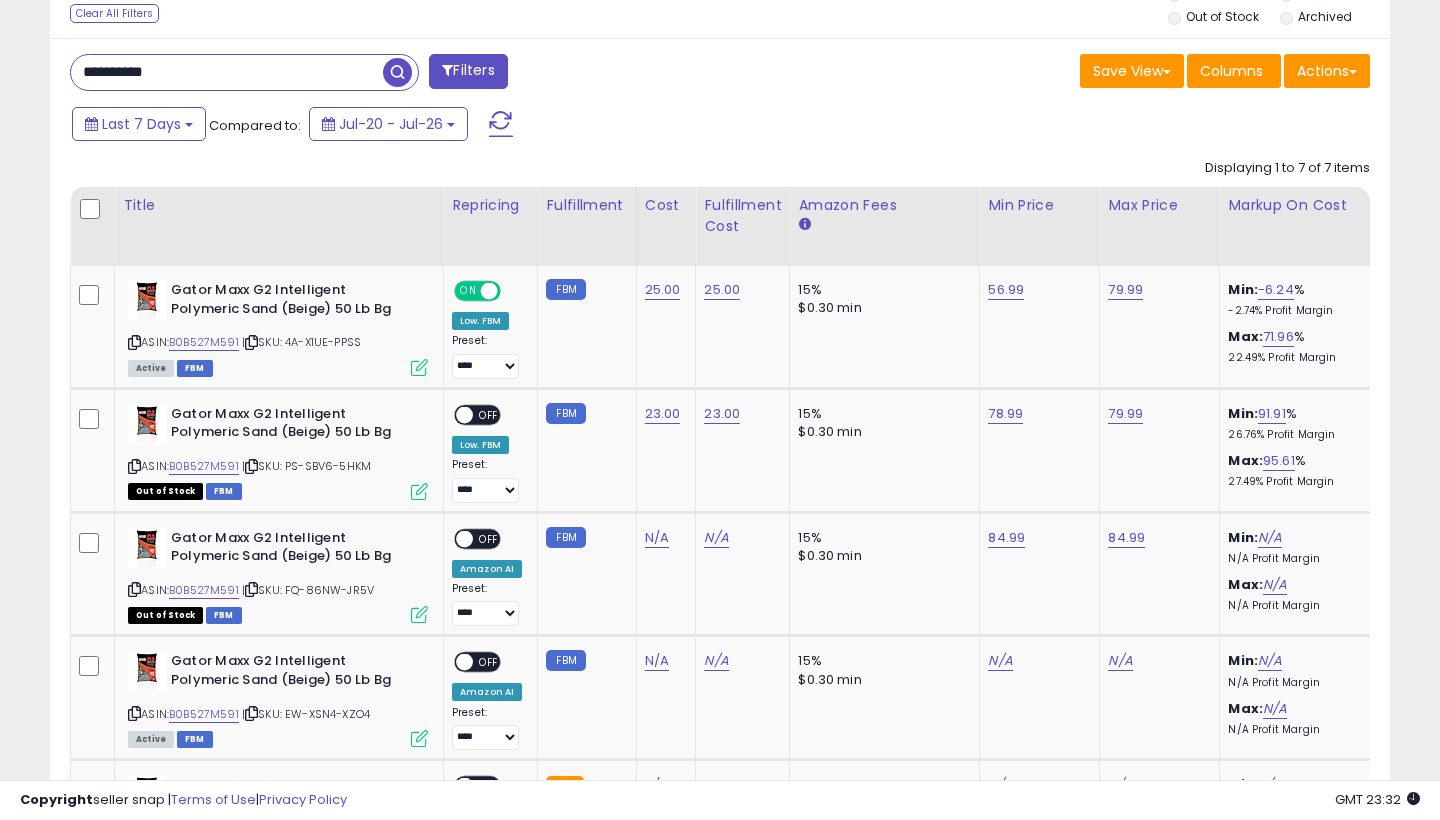 scroll, scrollTop: 1262, scrollLeft: 0, axis: vertical 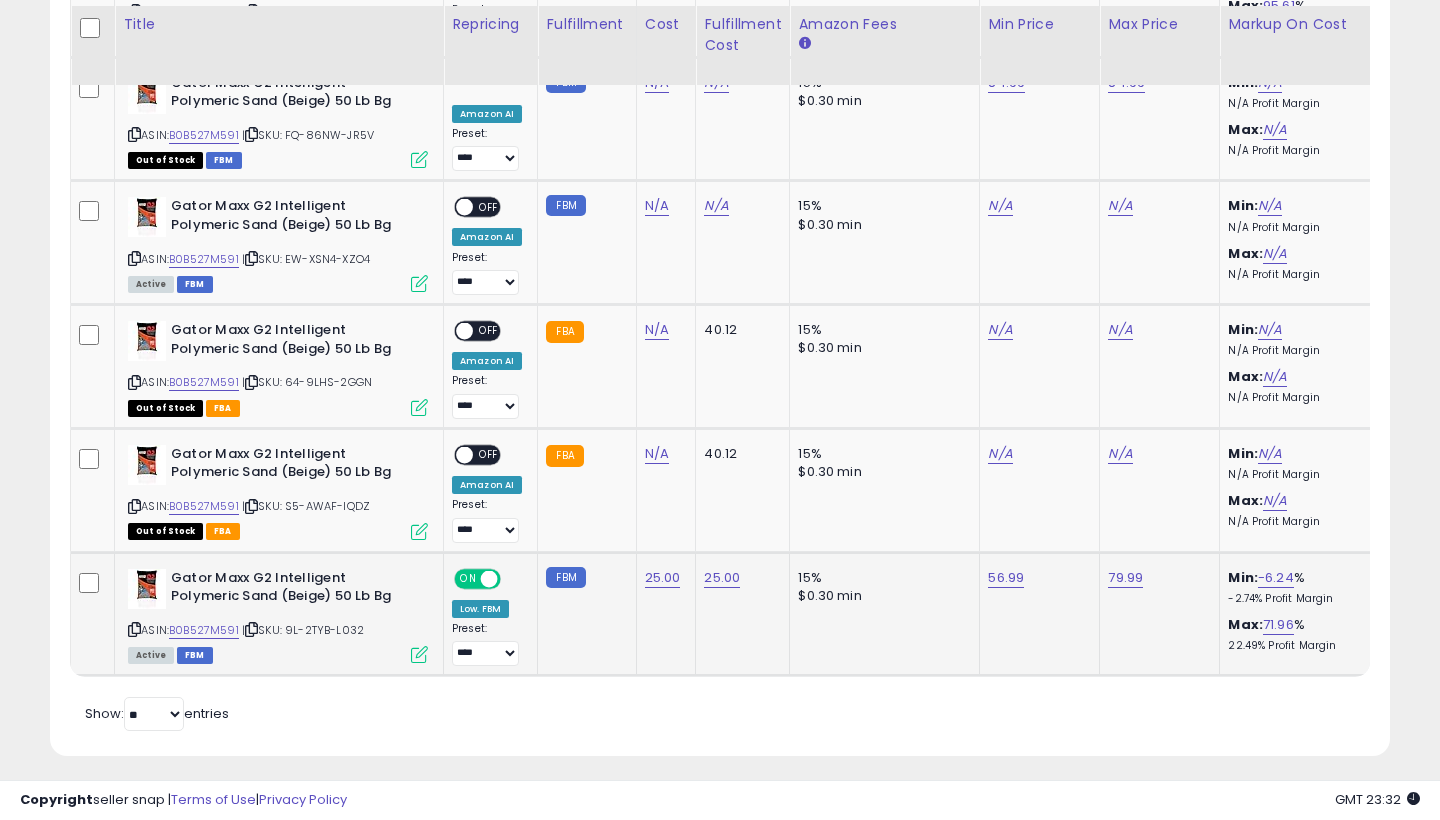 click on "Active FBM" at bounding box center [278, 654] 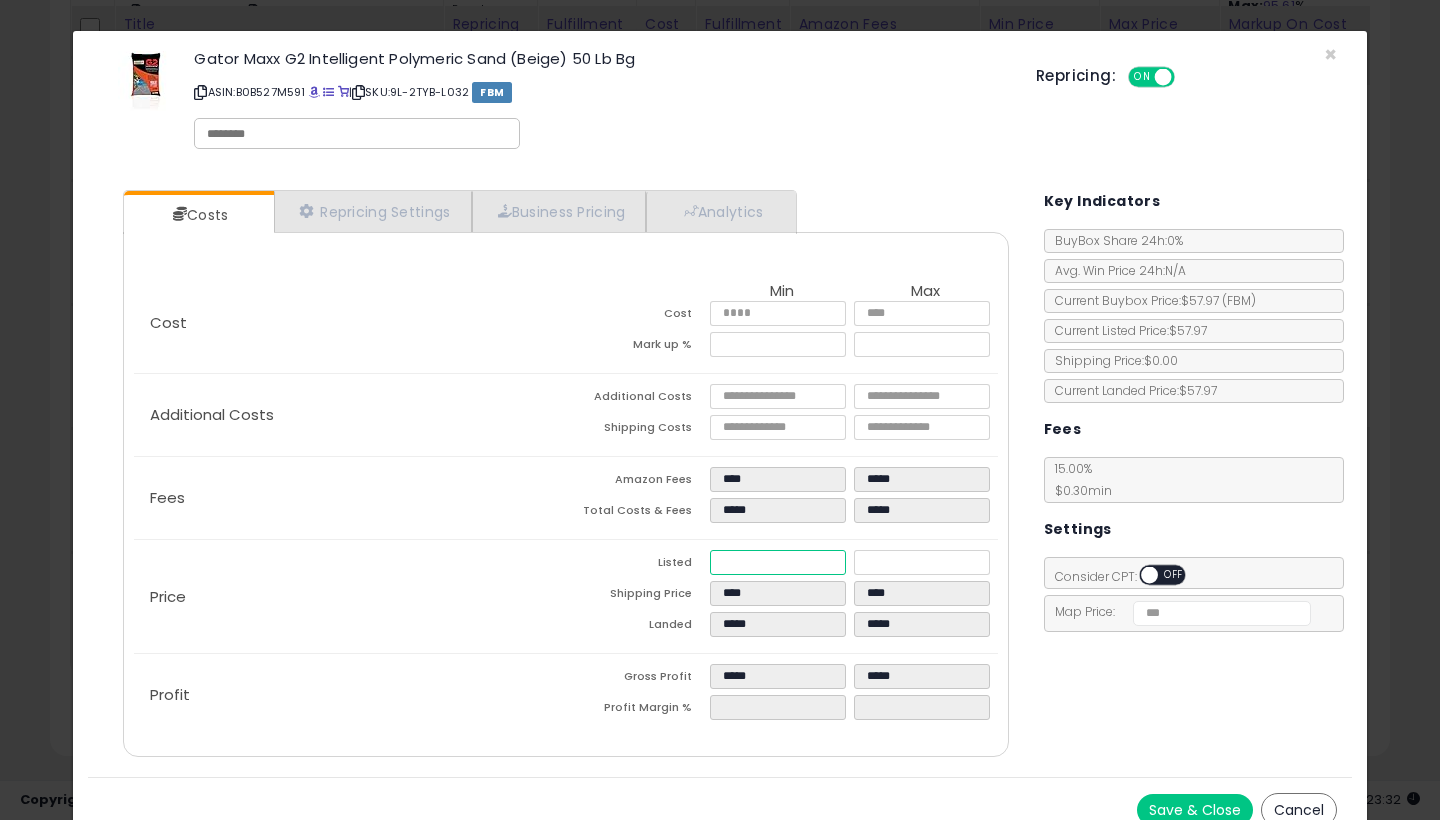 click on "*****" at bounding box center [778, 562] 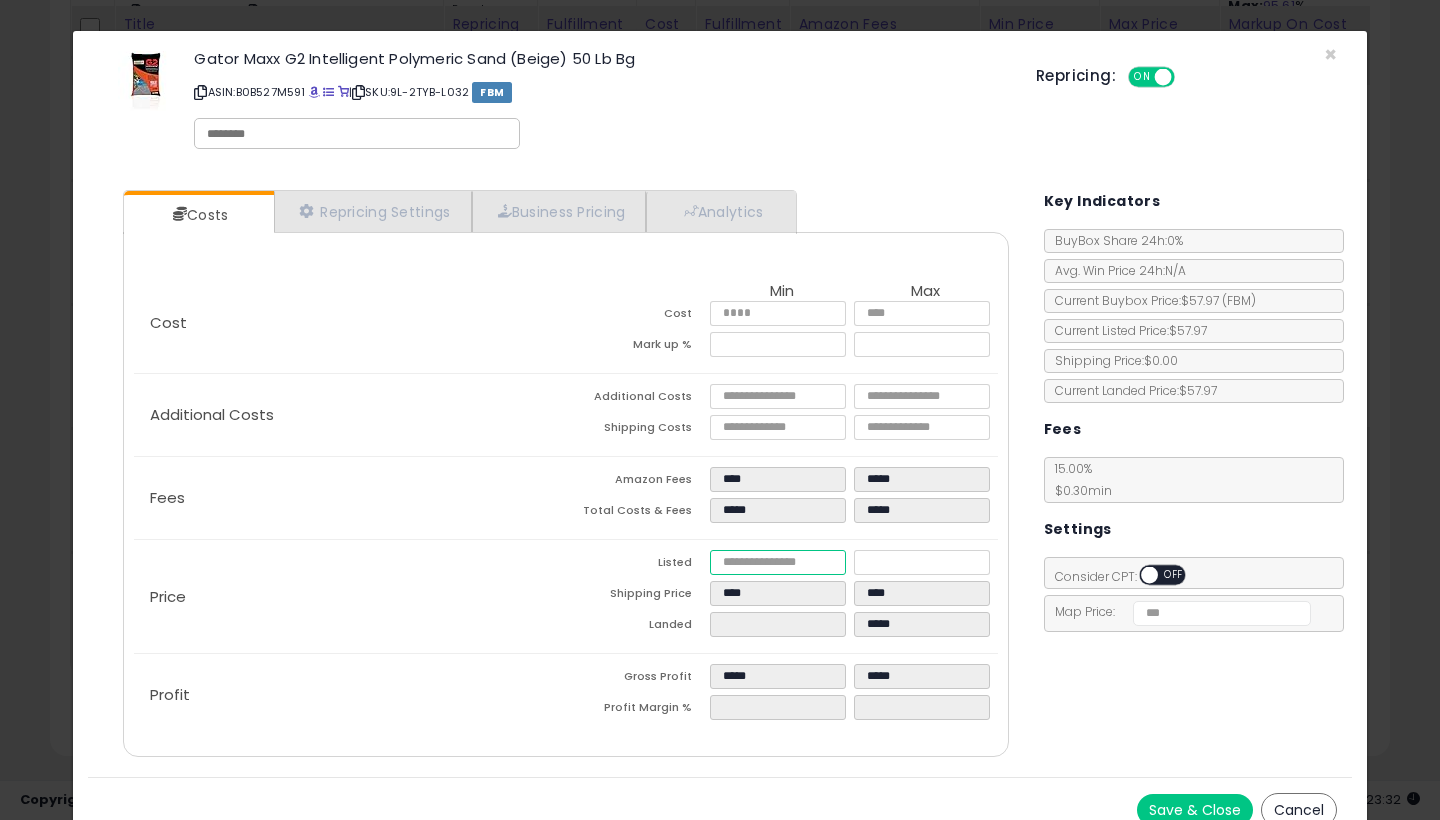 type on "****" 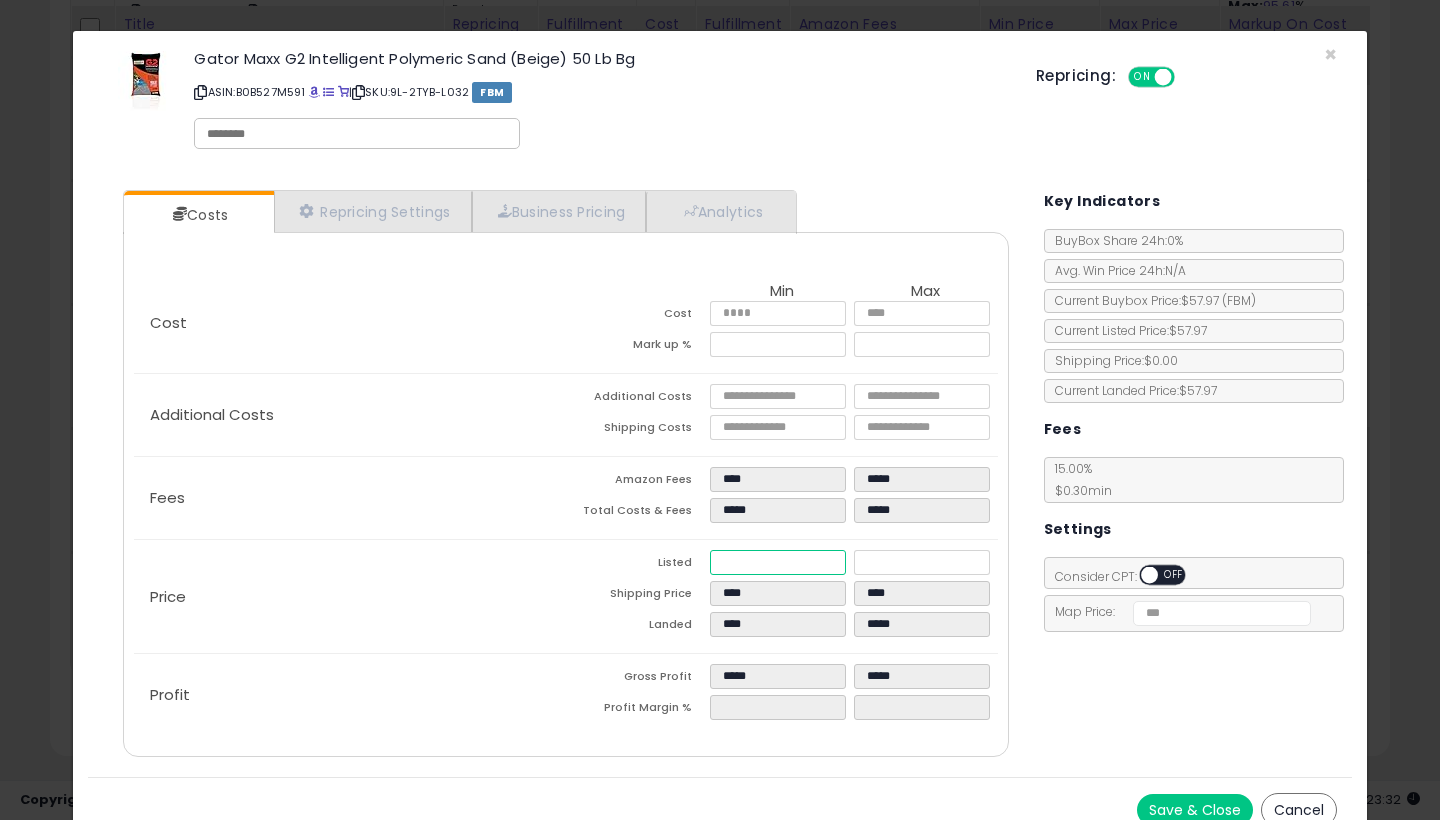 type on "****" 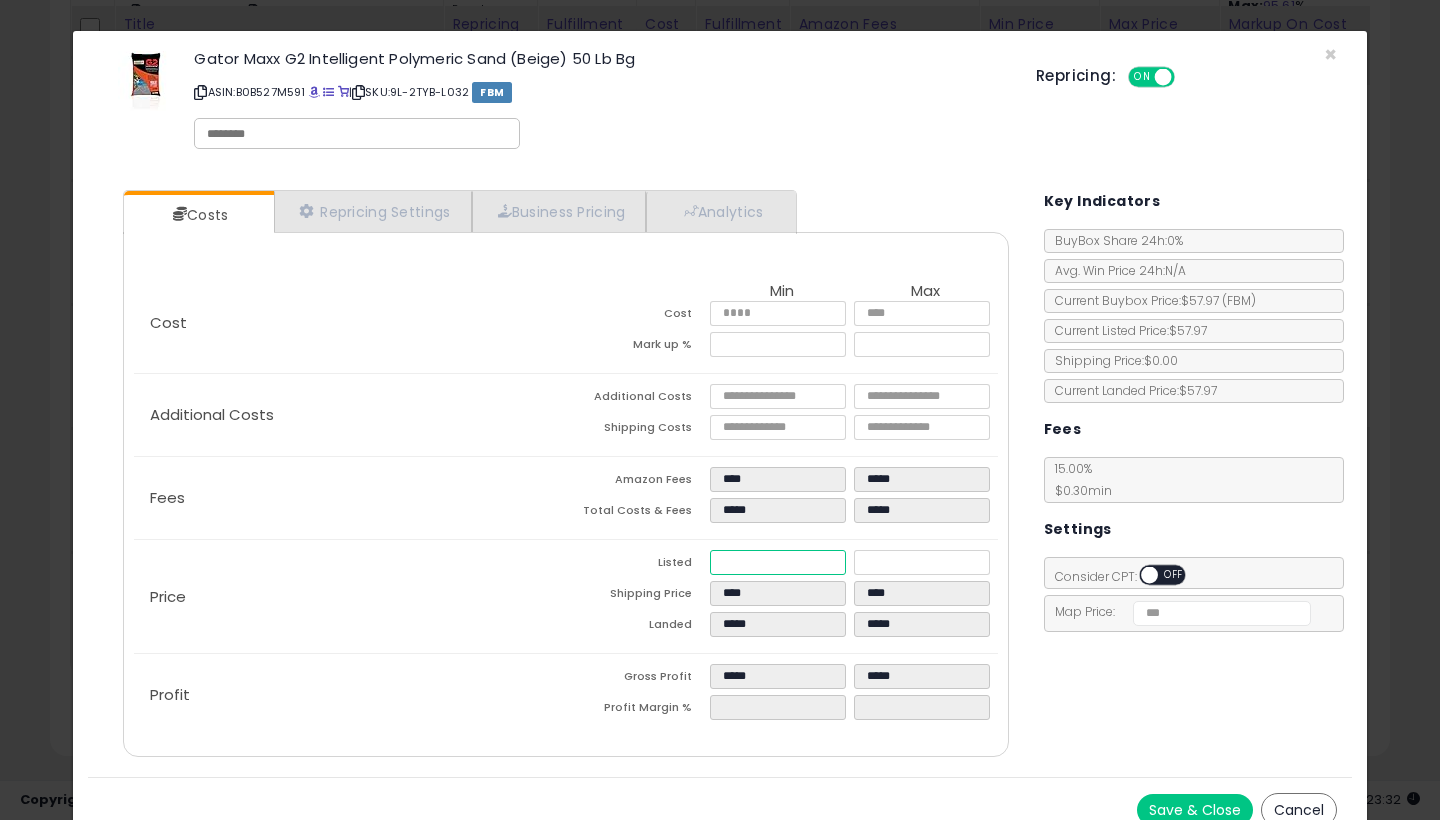type on "****" 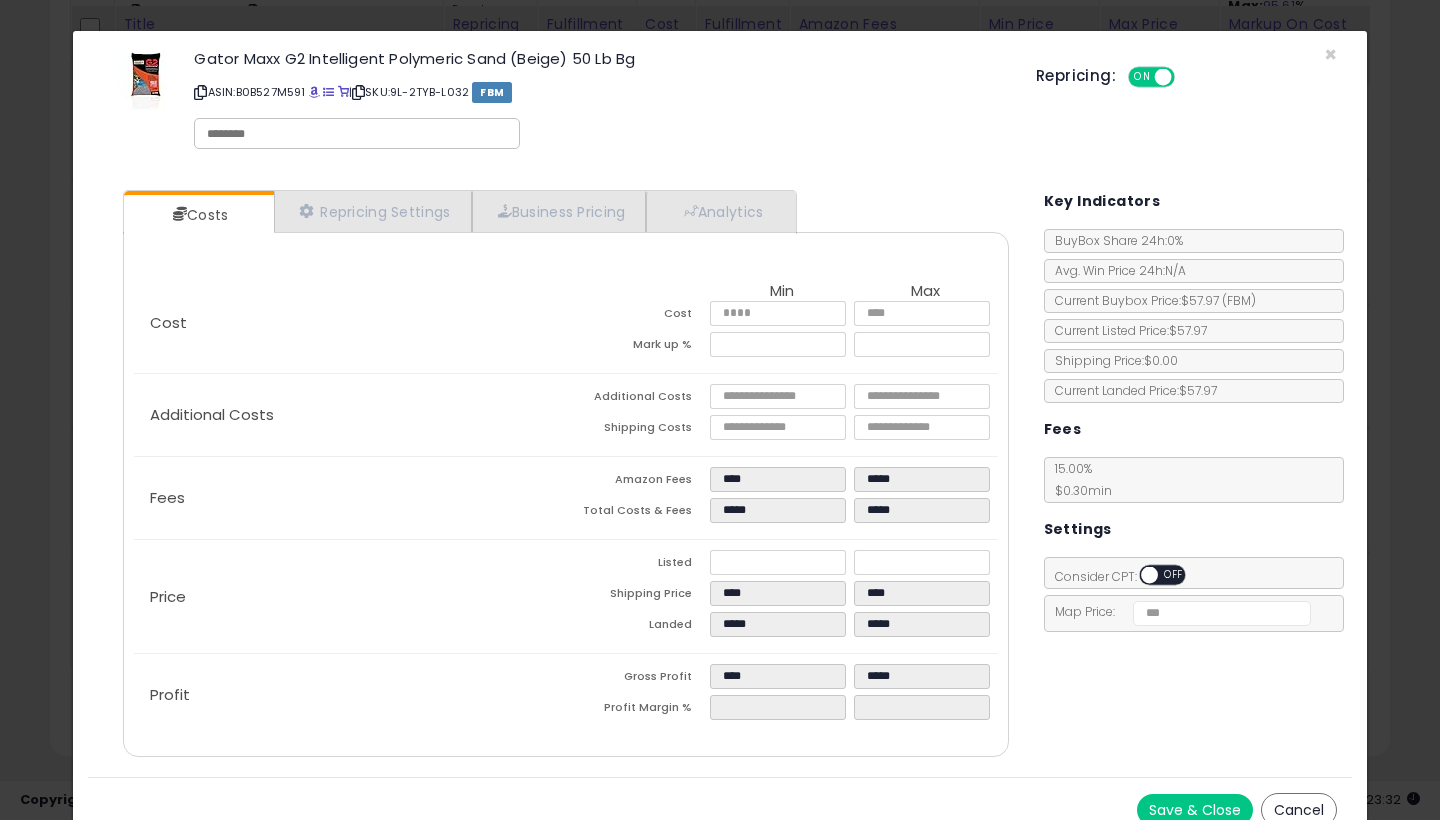 click on "Save & Close" at bounding box center (1195, 810) 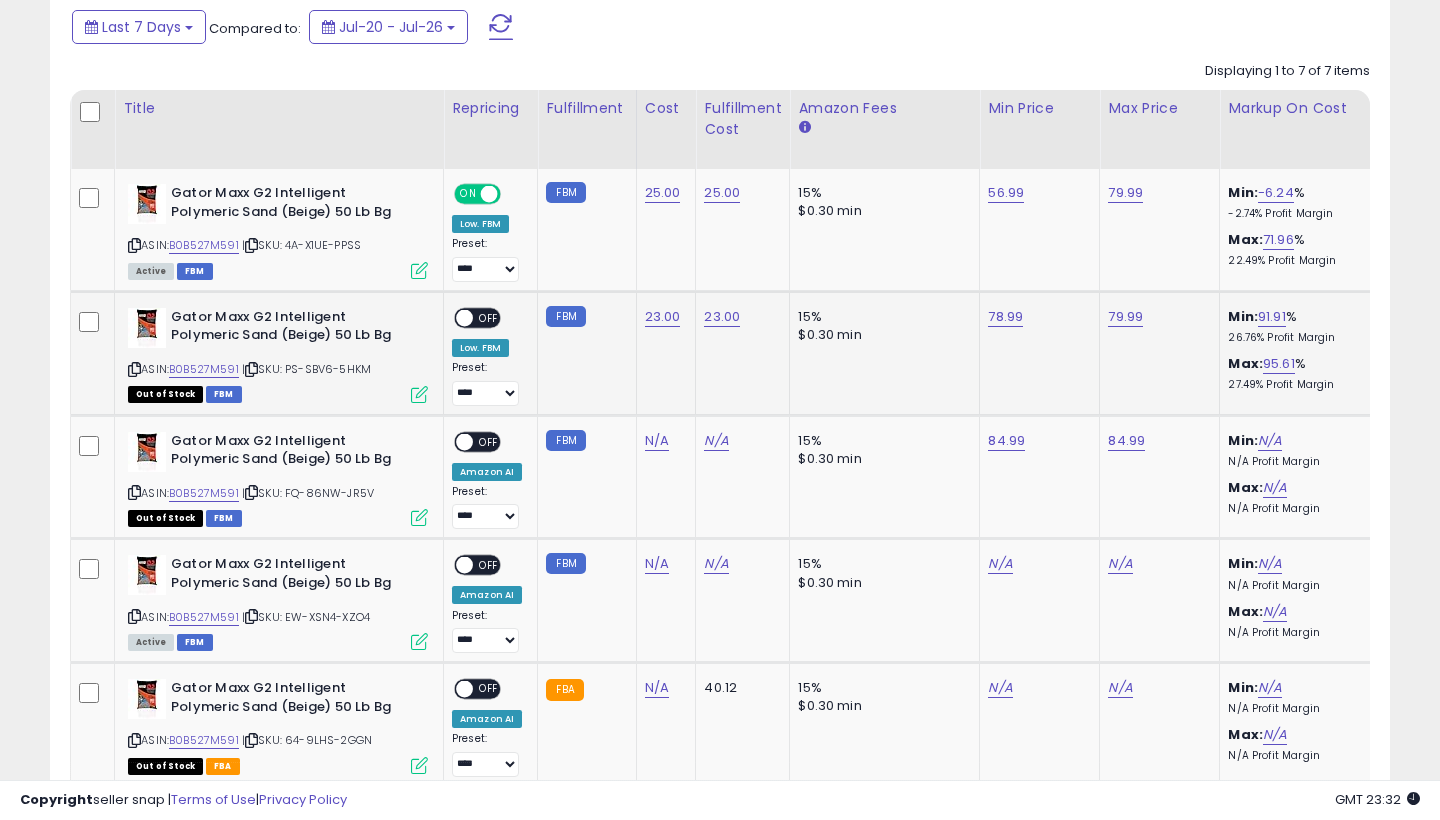 scroll, scrollTop: 828, scrollLeft: 0, axis: vertical 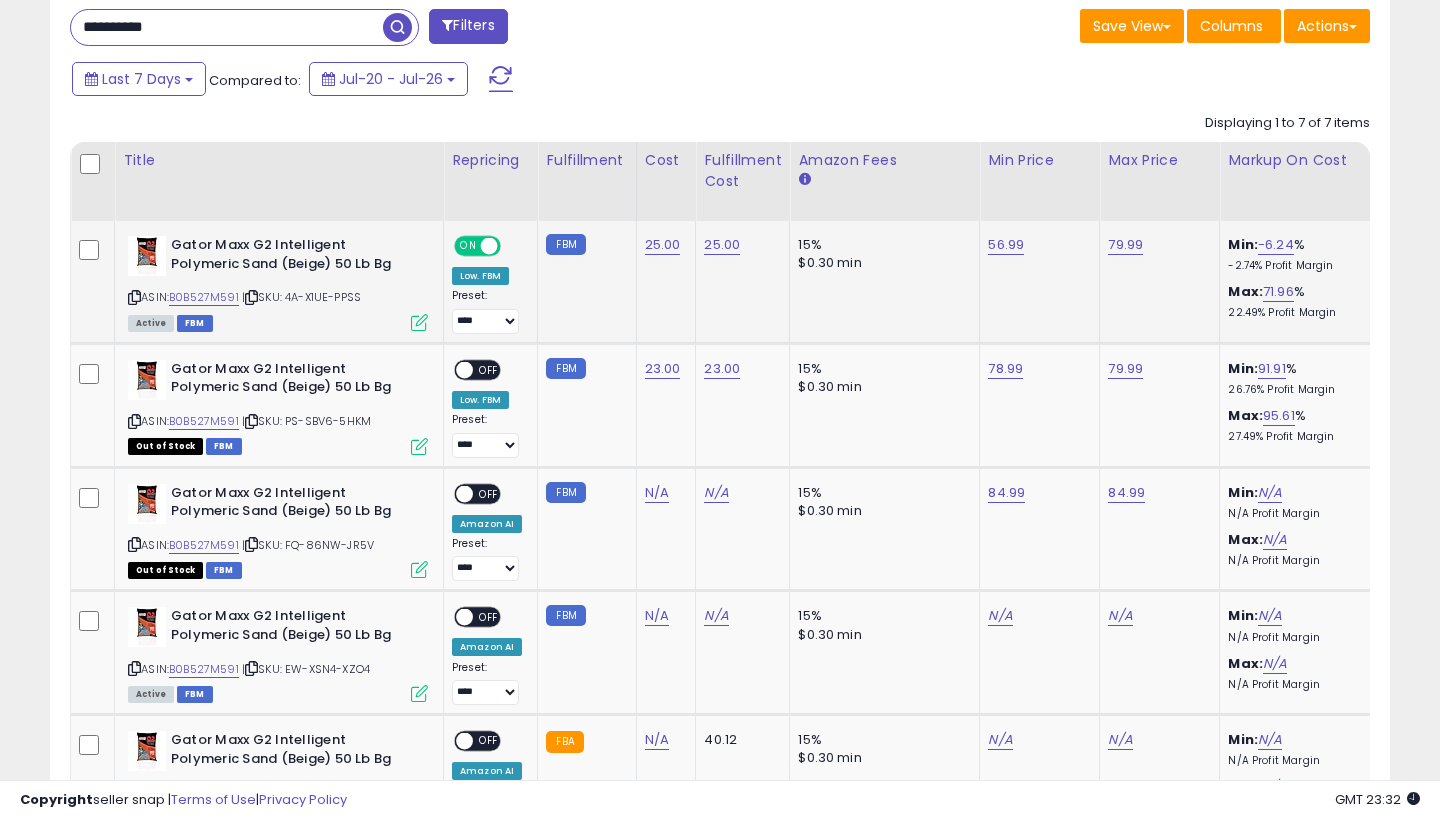 click at bounding box center [419, 322] 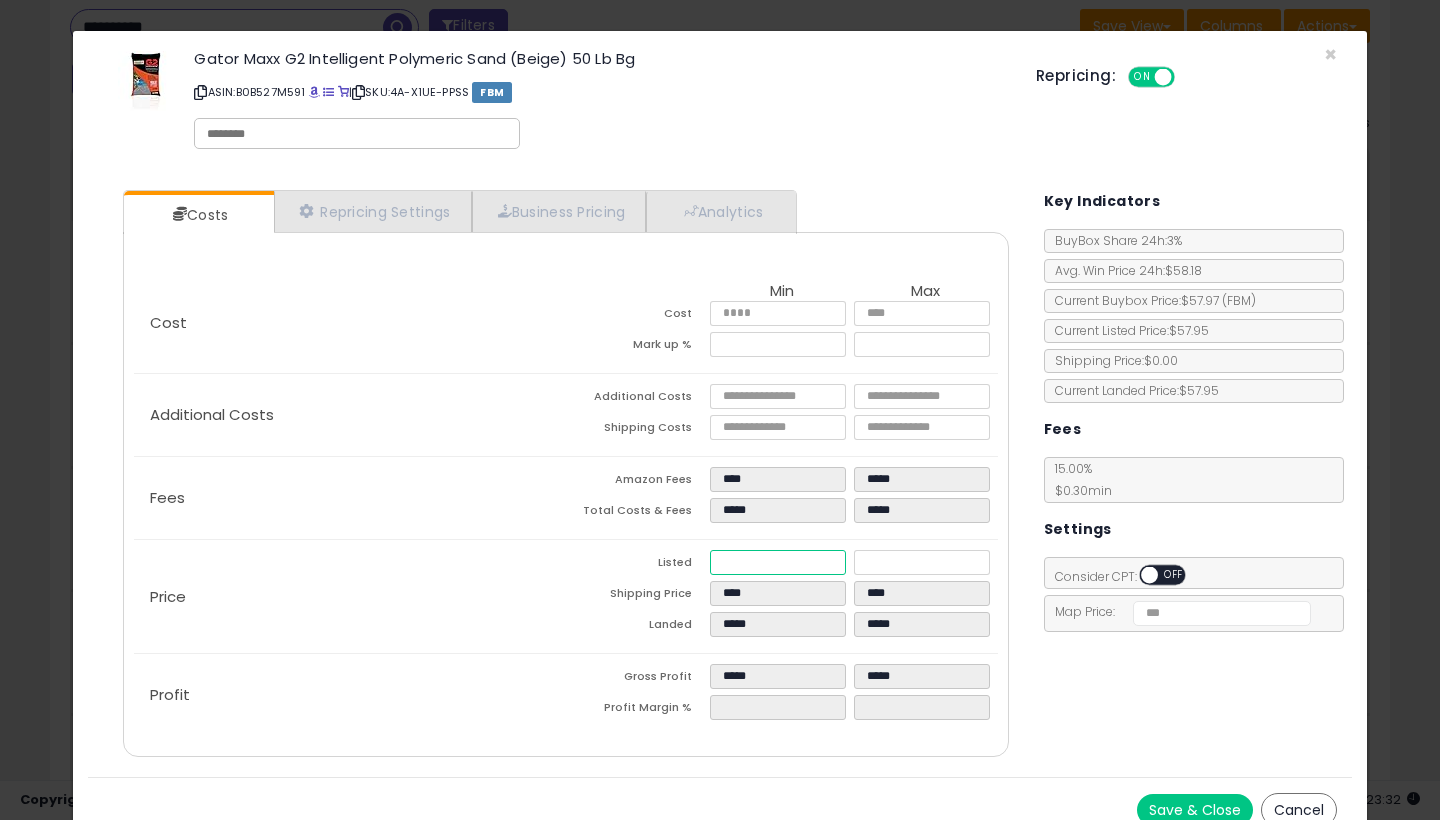 click on "*****" at bounding box center (778, 562) 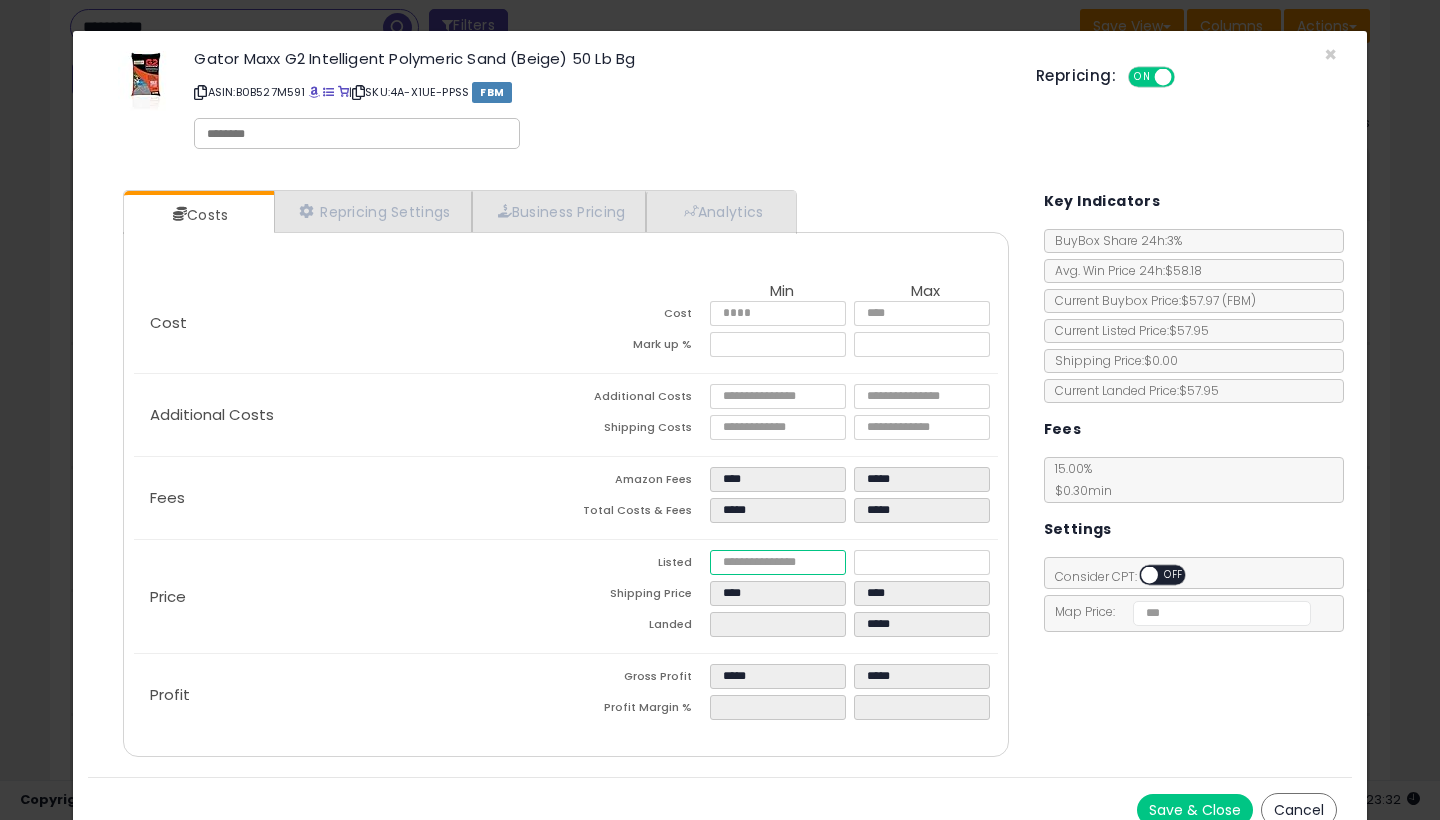 type on "****" 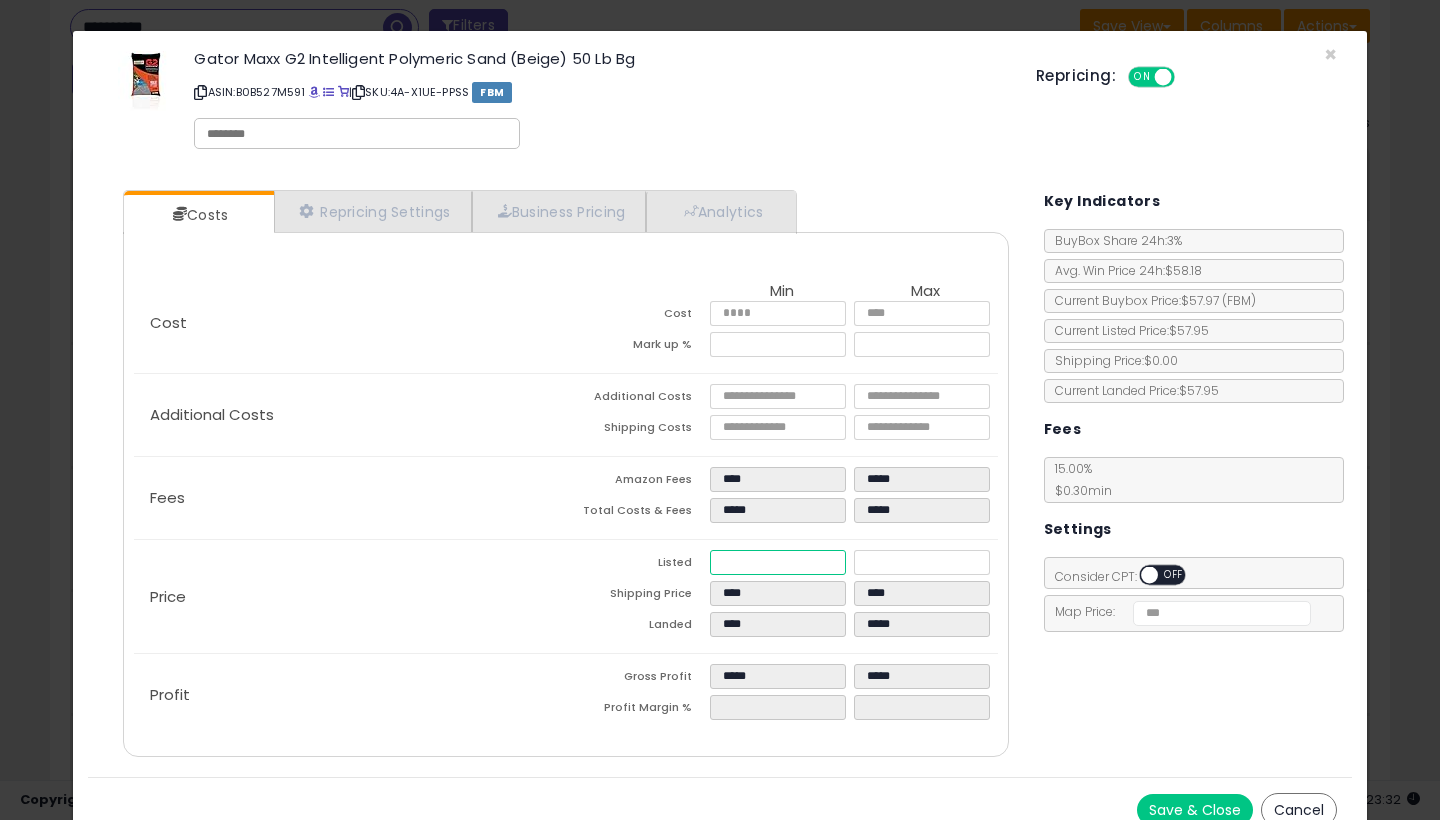 type on "****" 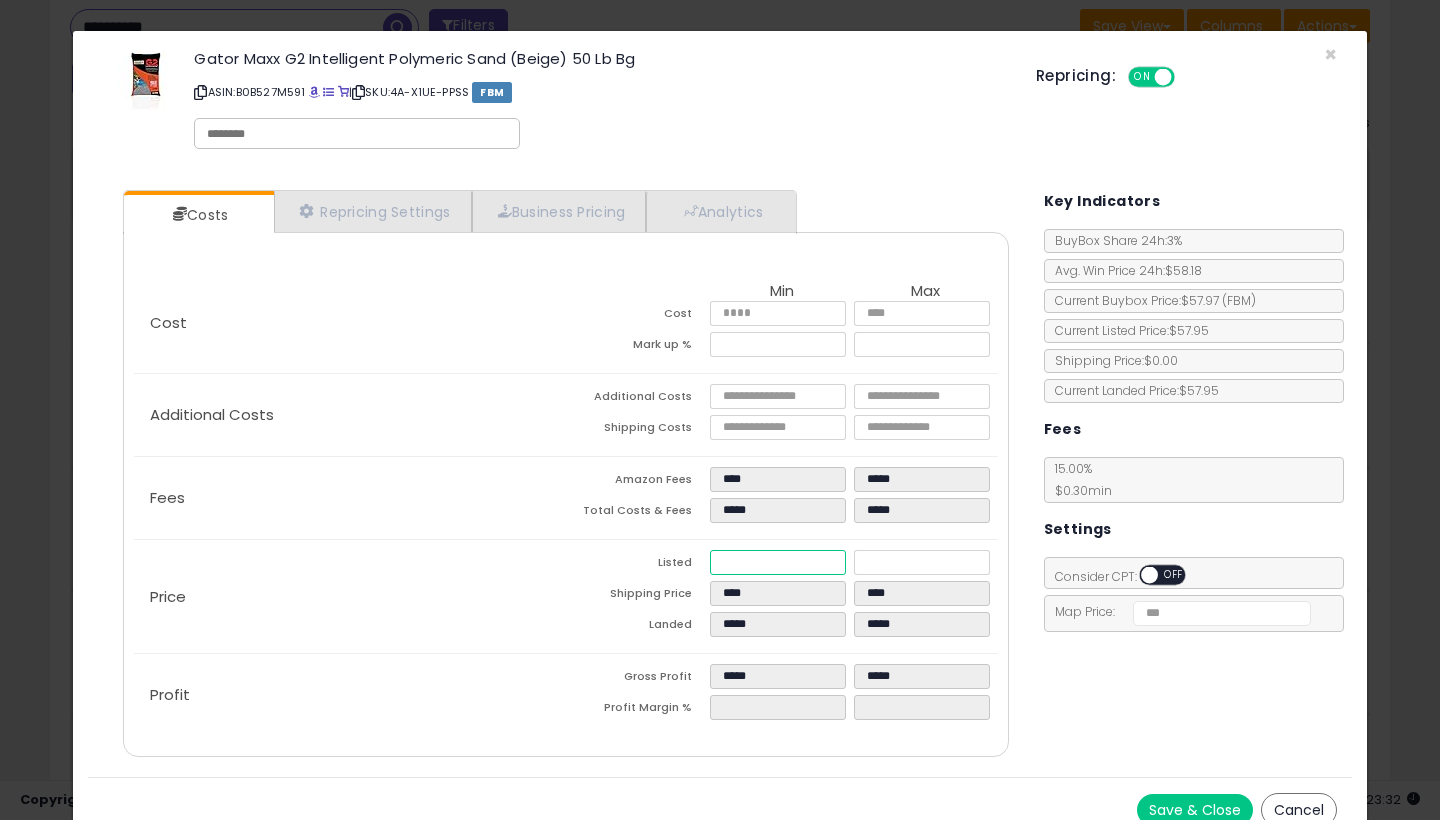 type on "****" 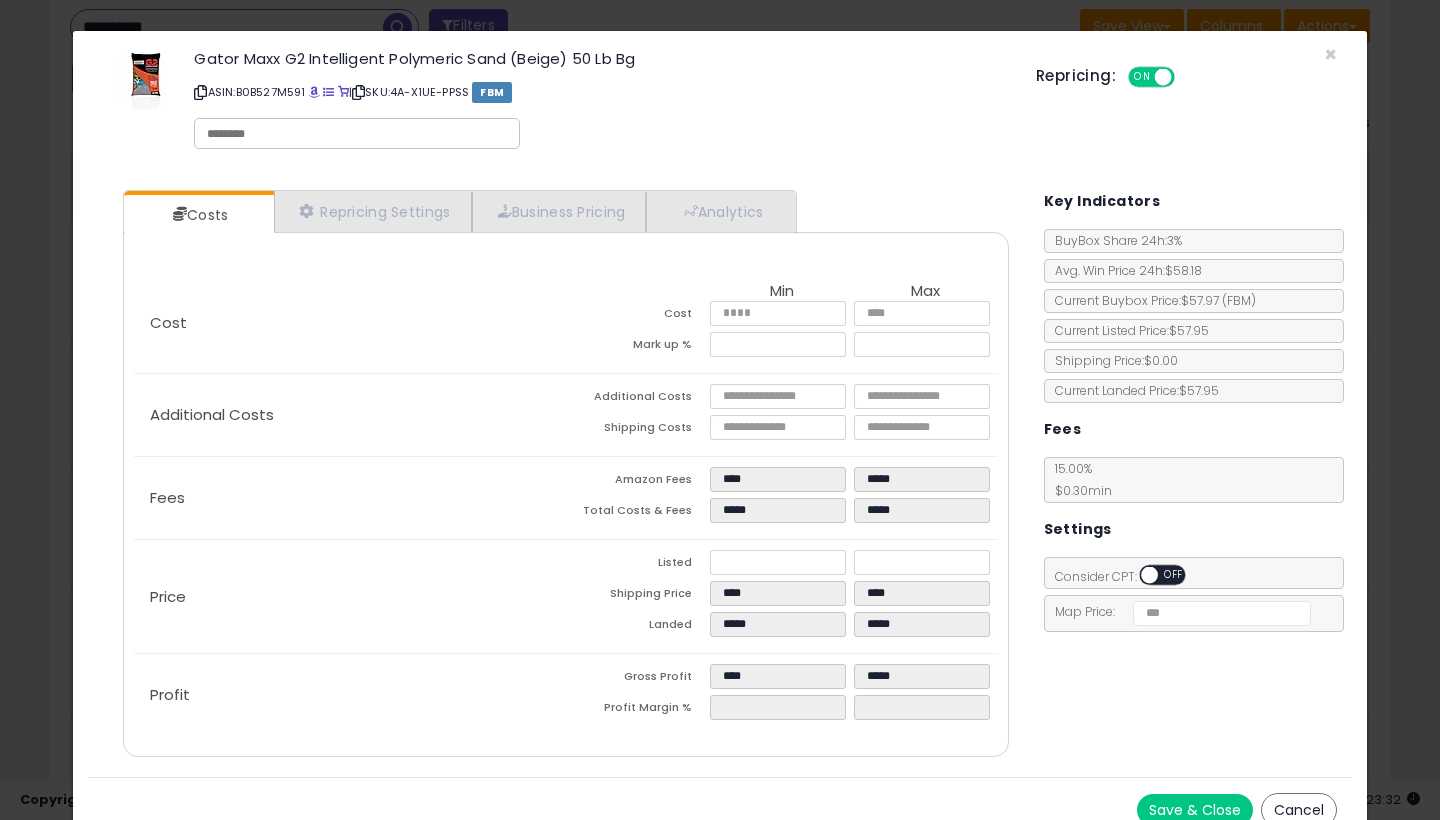 click on "Save & Close" at bounding box center [1195, 810] 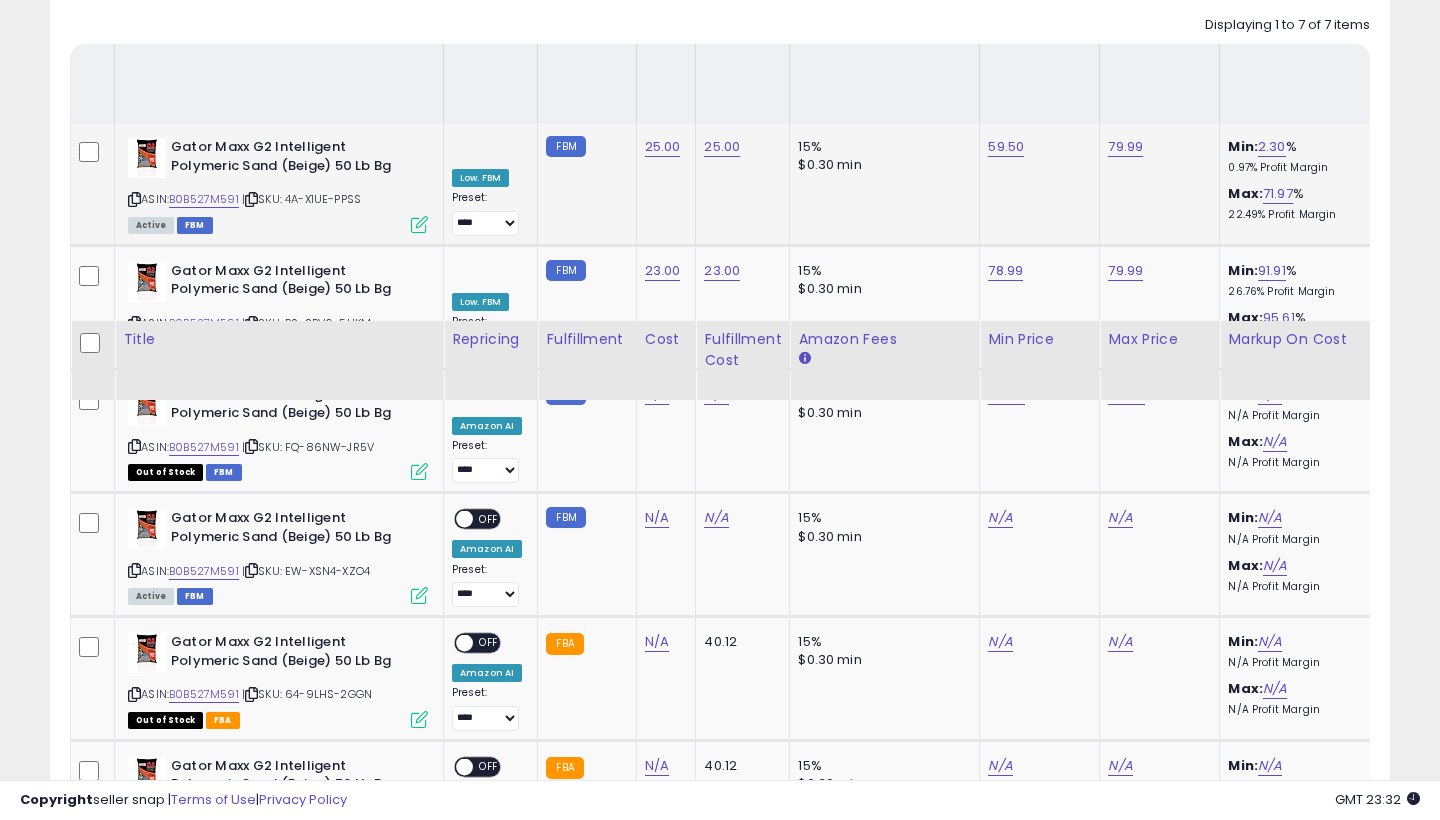 scroll, scrollTop: 616, scrollLeft: 0, axis: vertical 